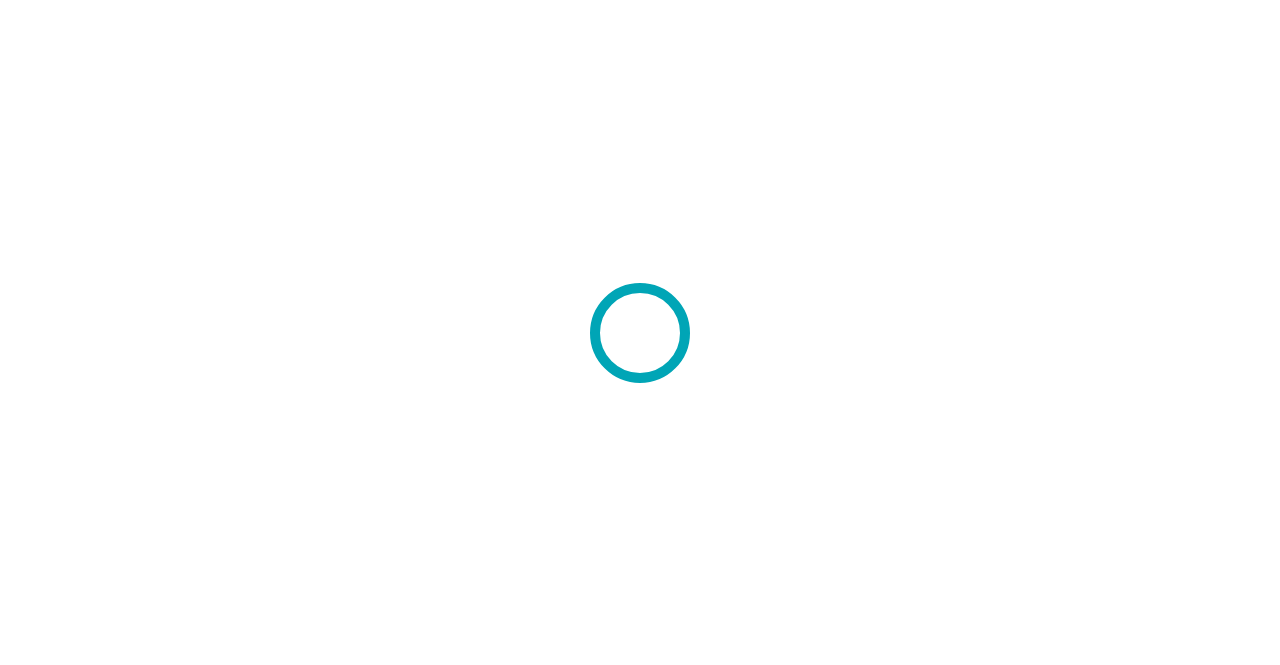 scroll, scrollTop: 0, scrollLeft: 0, axis: both 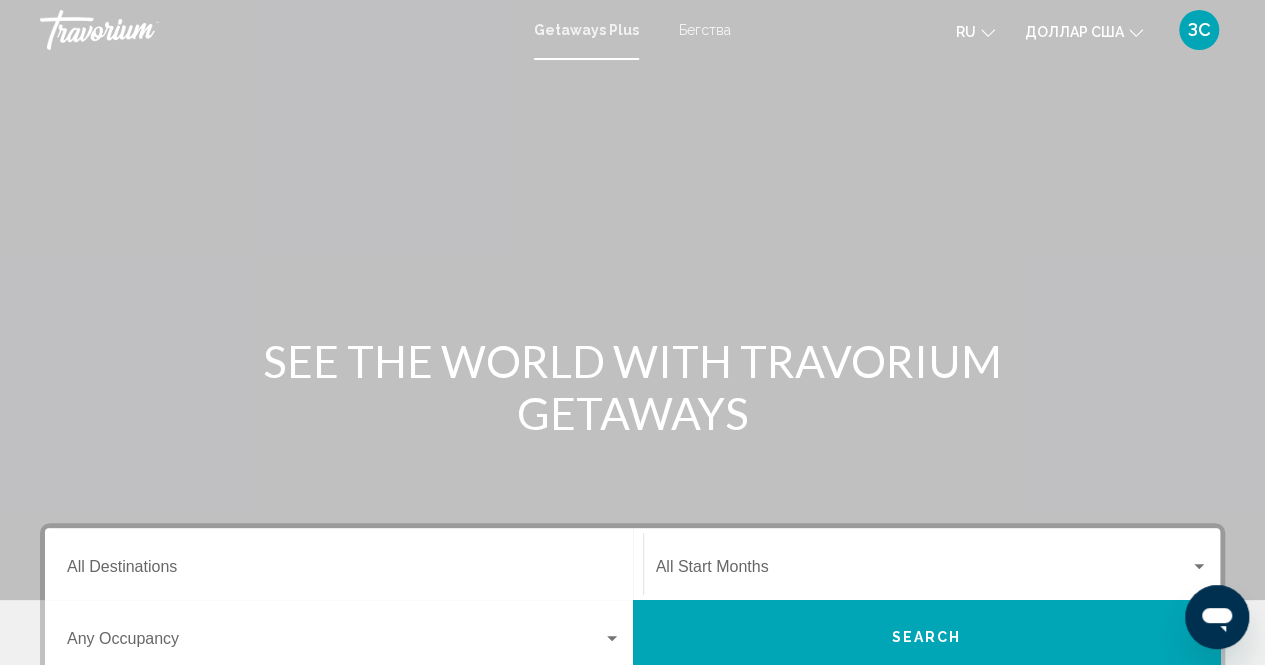 click on "Бегства" at bounding box center (705, 30) 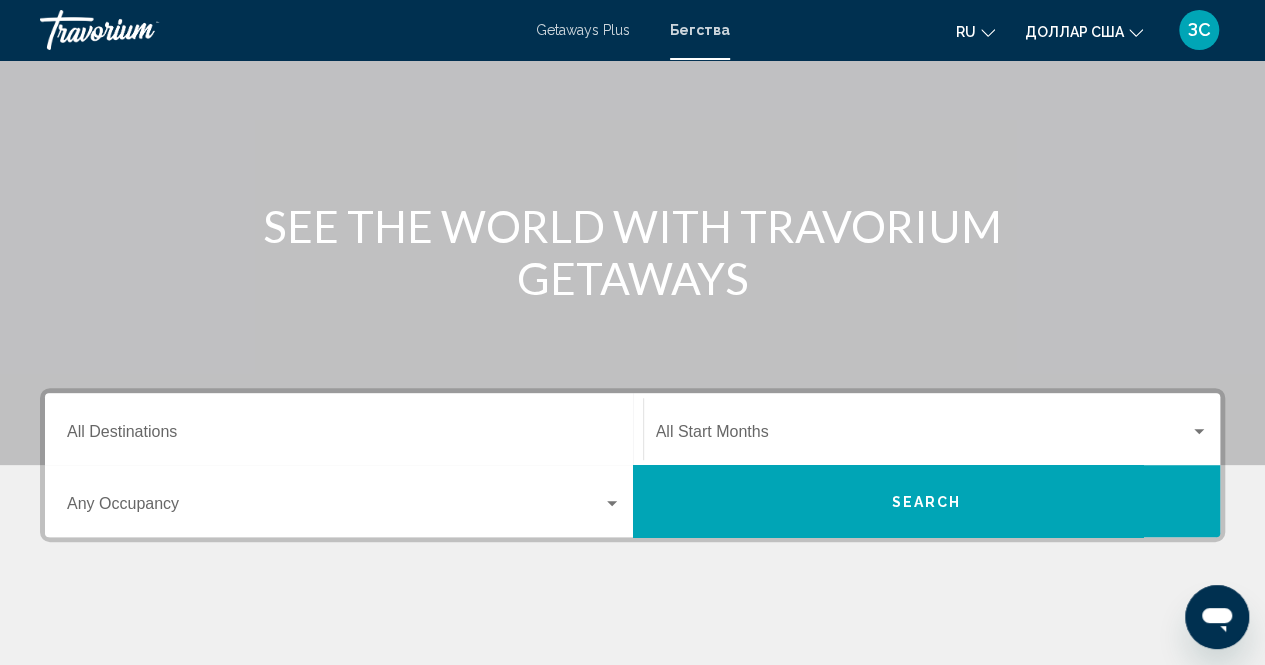 scroll, scrollTop: 158, scrollLeft: 0, axis: vertical 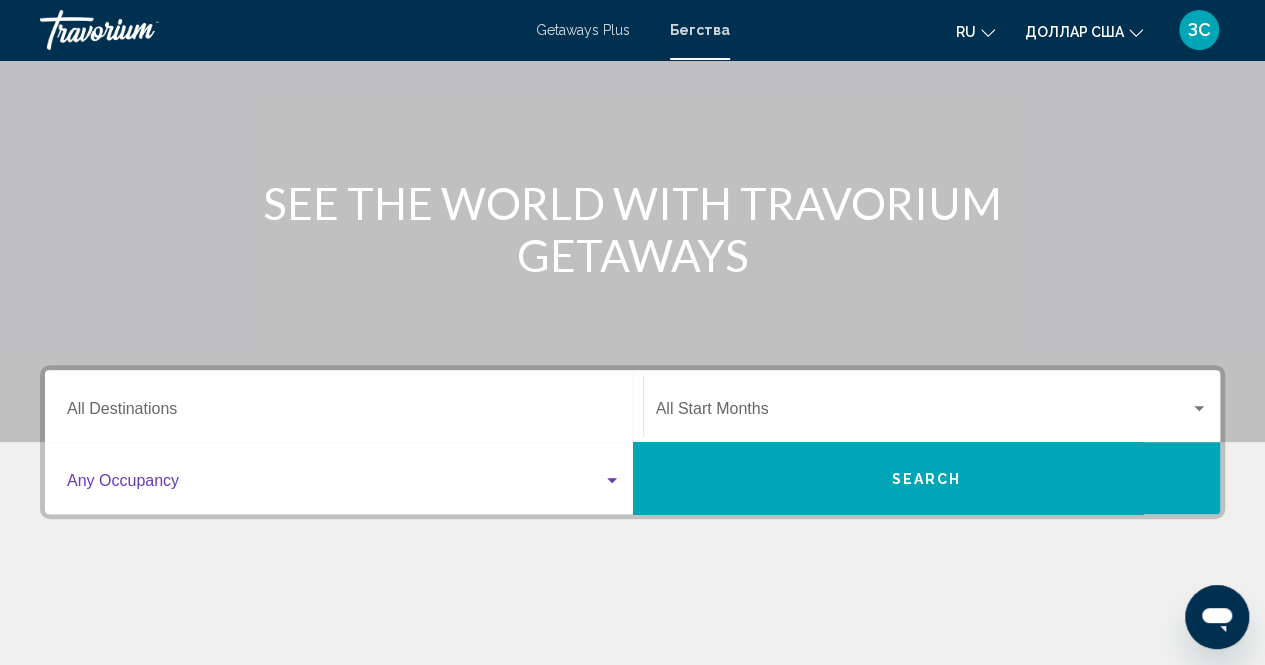 click at bounding box center [612, 481] 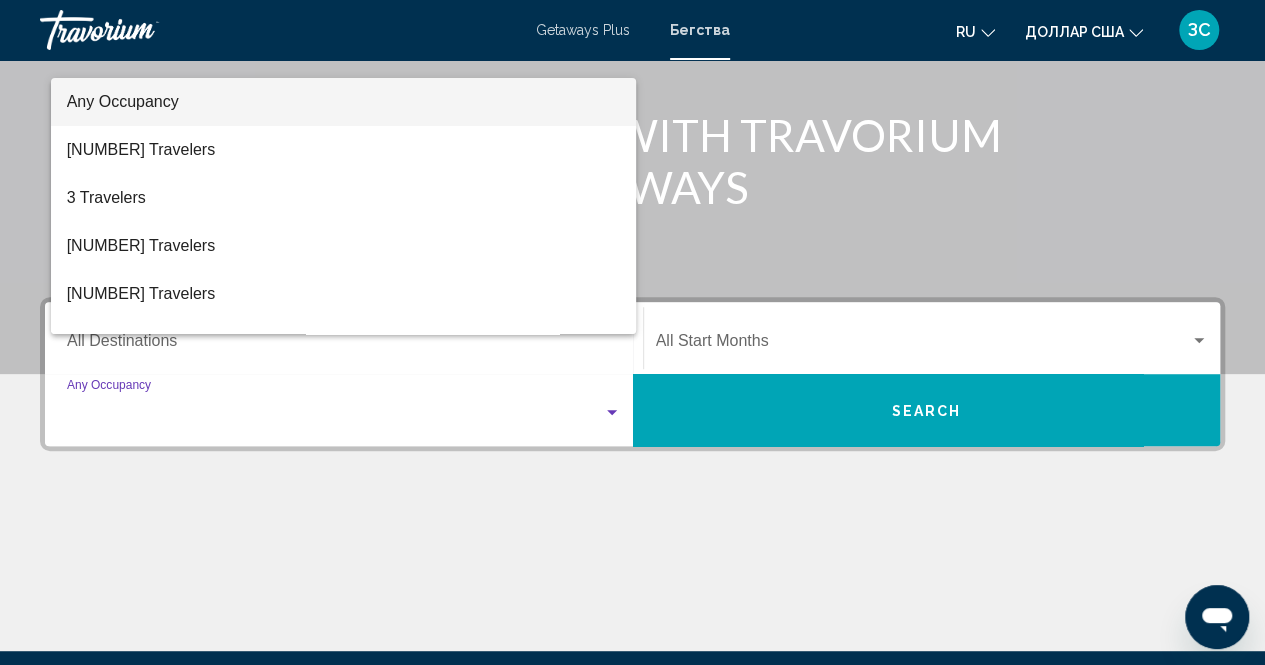 scroll, scrollTop: 456, scrollLeft: 0, axis: vertical 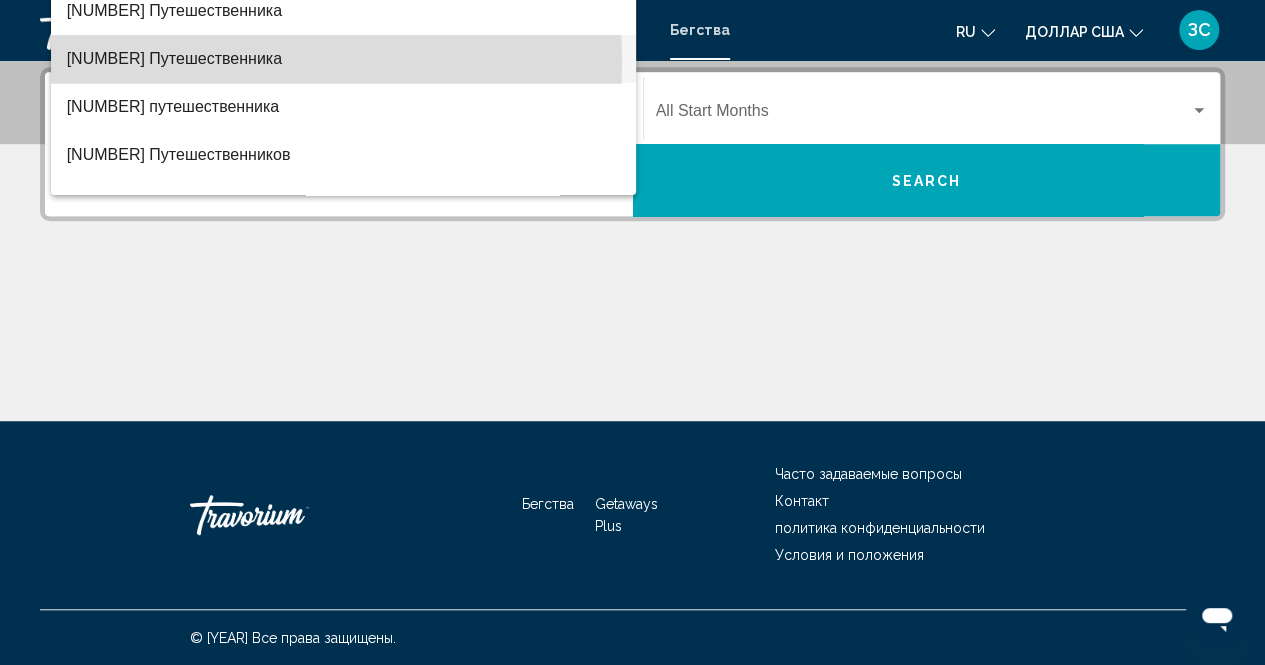 click on "[NUMBER] Путешественника" at bounding box center [174, 58] 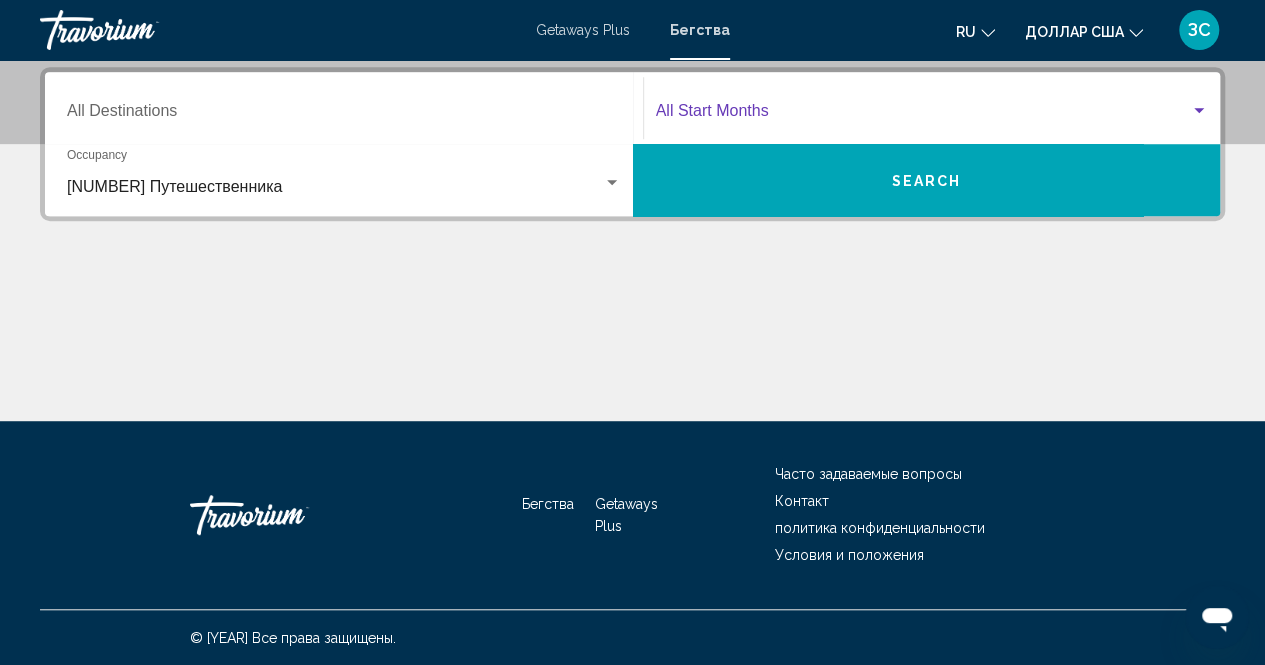 click at bounding box center (1199, 111) 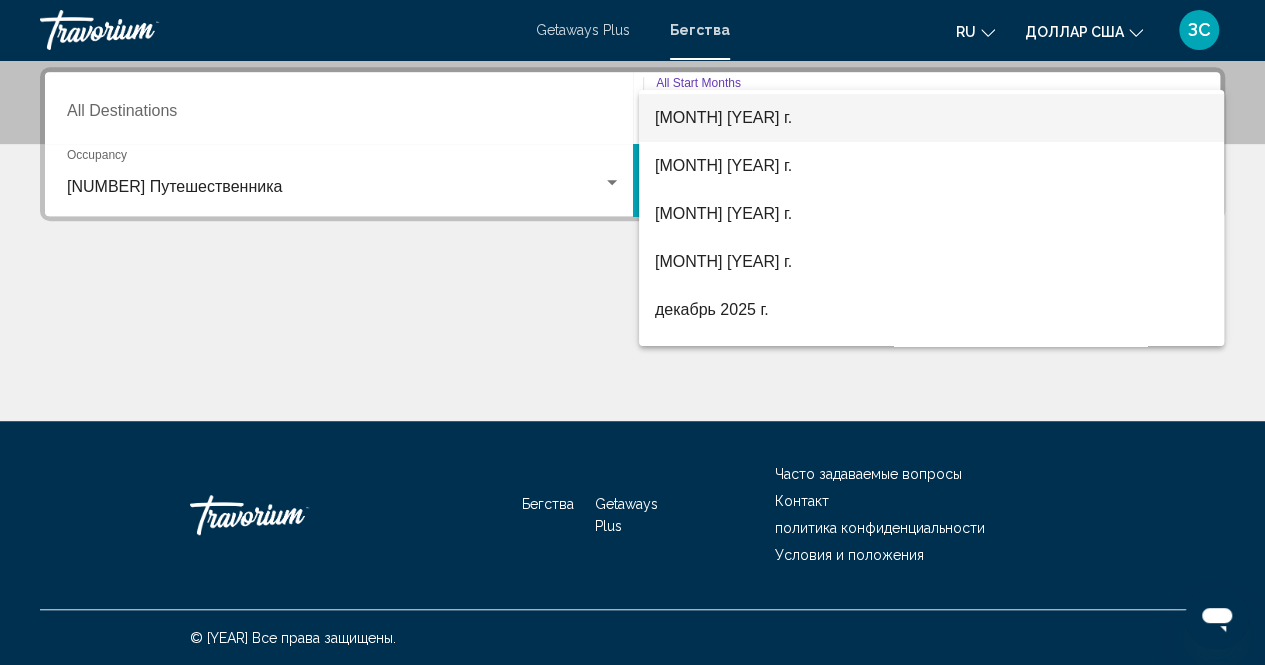 scroll, scrollTop: 93, scrollLeft: 0, axis: vertical 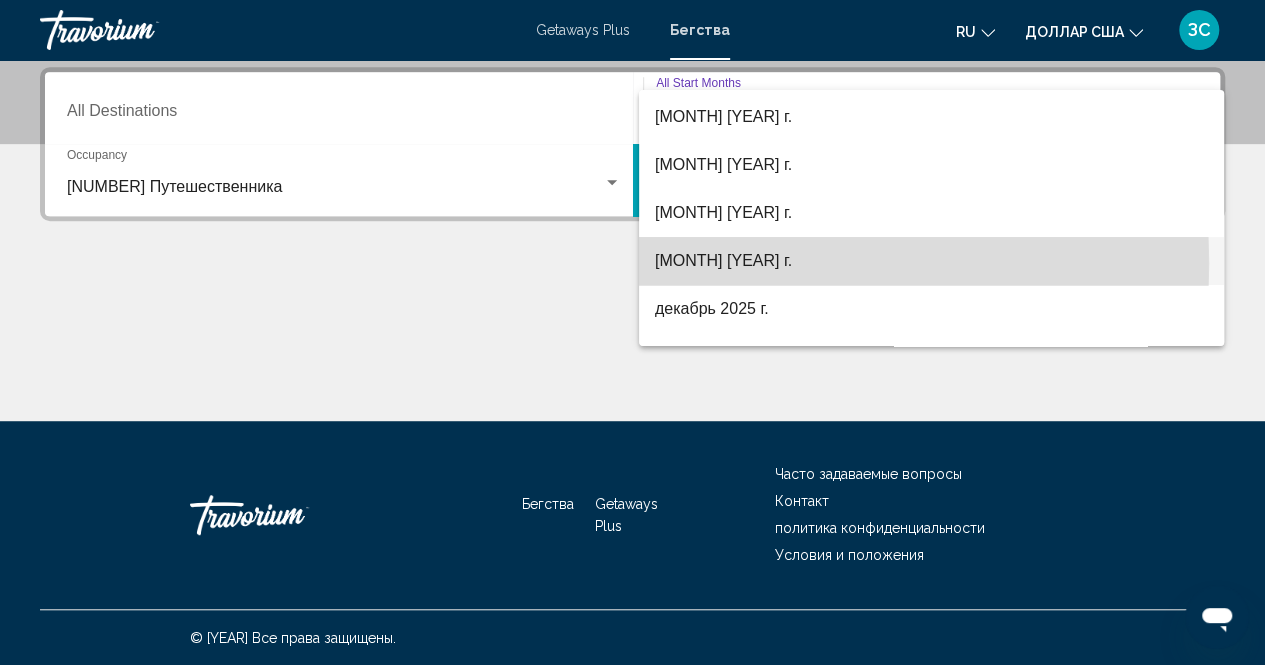 click on "[MONTH] [YEAR] г." at bounding box center [723, 260] 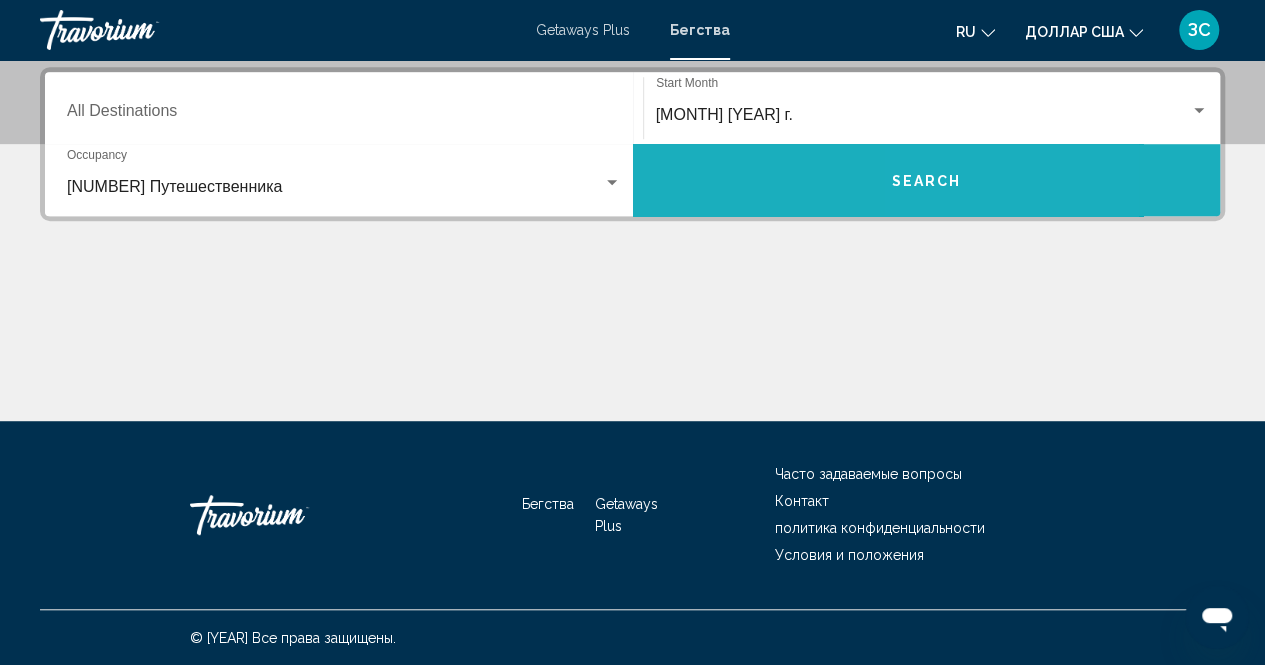 click on "Search" at bounding box center [926, 181] 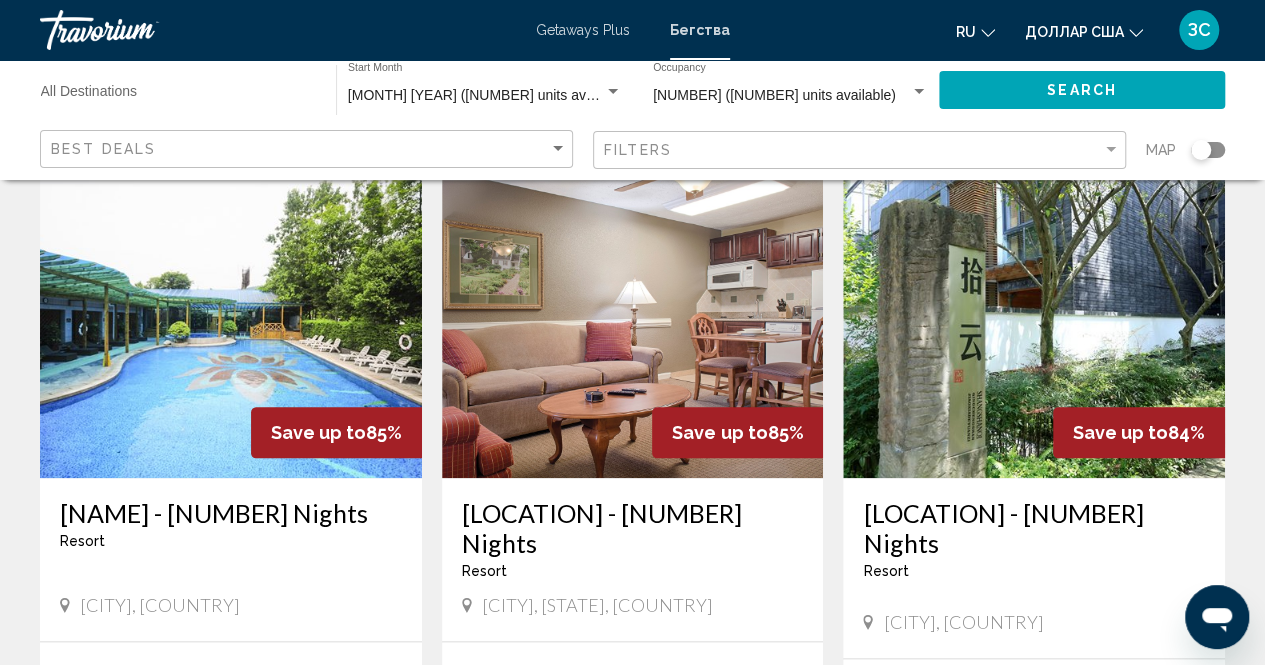 scroll, scrollTop: 865, scrollLeft: 0, axis: vertical 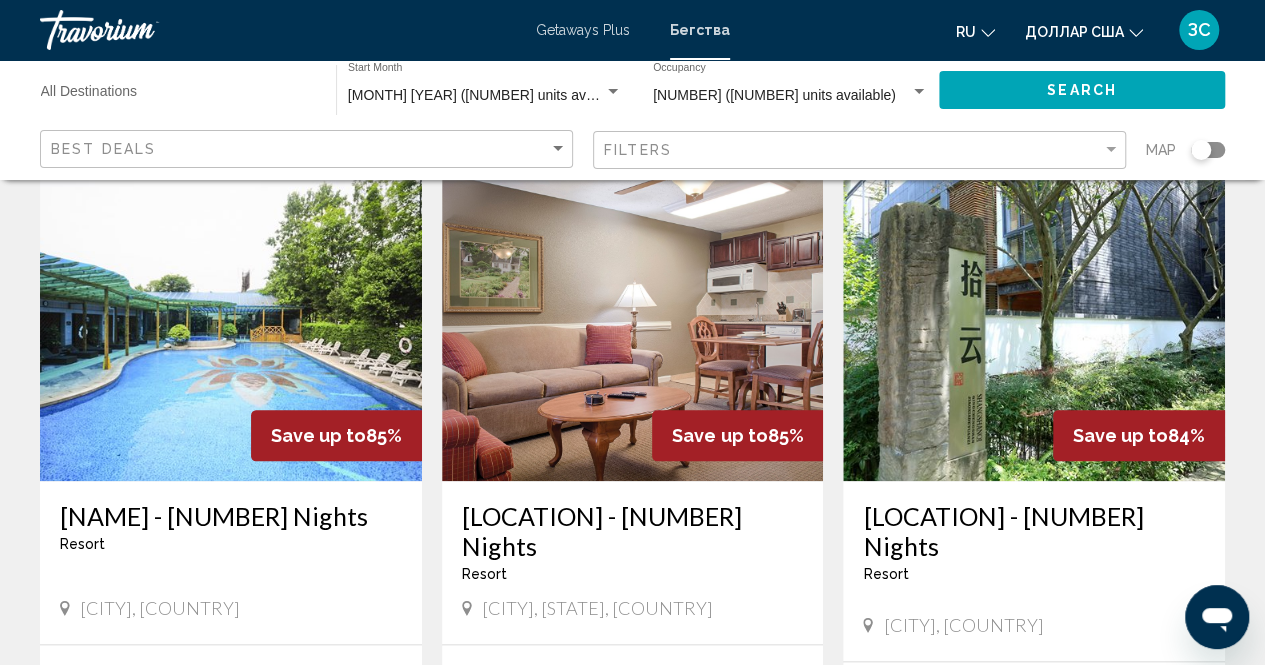 click at bounding box center (633, 321) 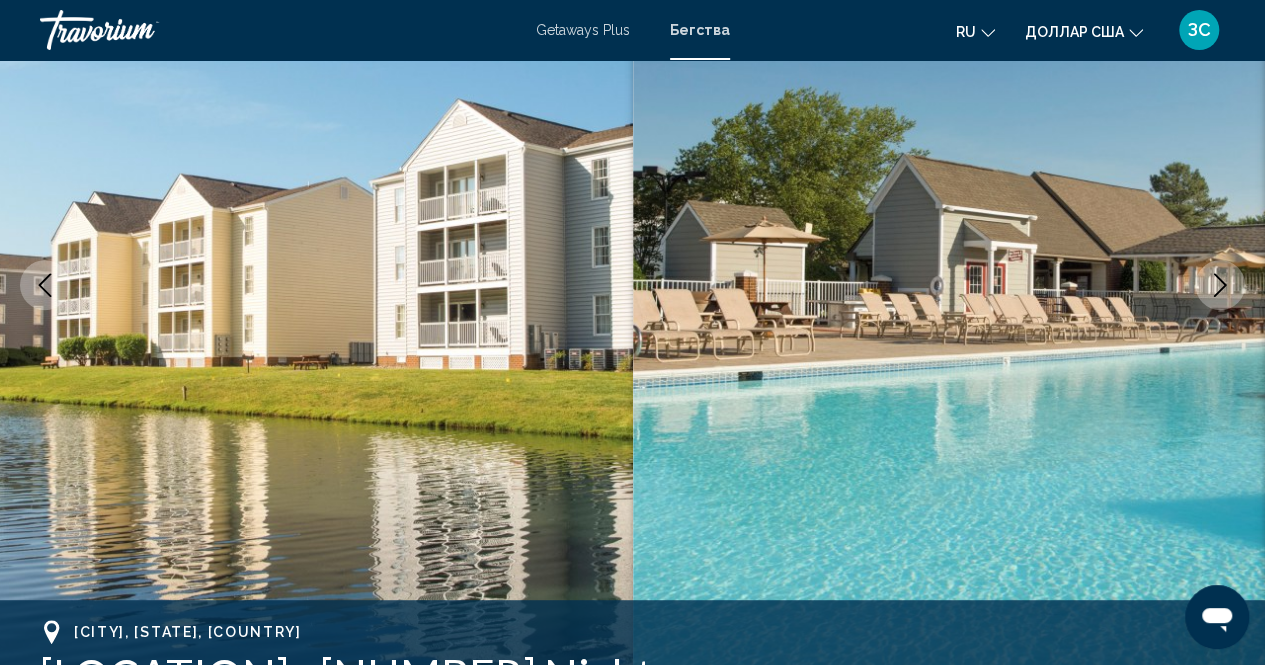 scroll, scrollTop: 248, scrollLeft: 0, axis: vertical 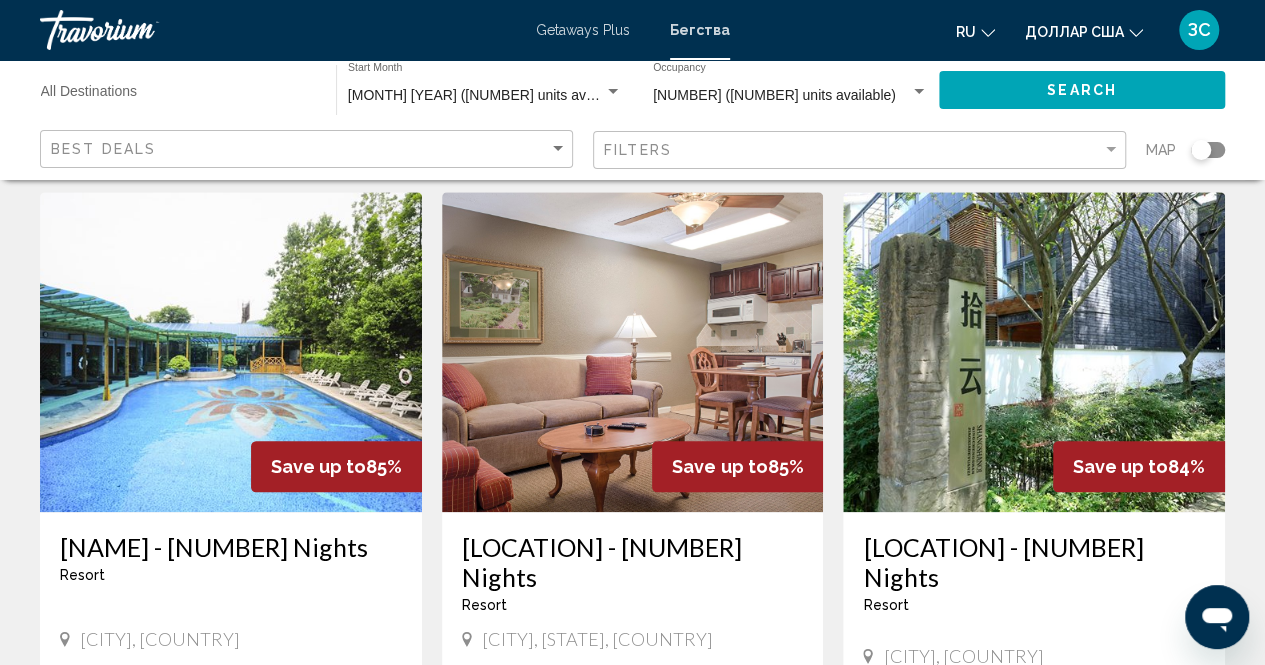 click at bounding box center [633, 352] 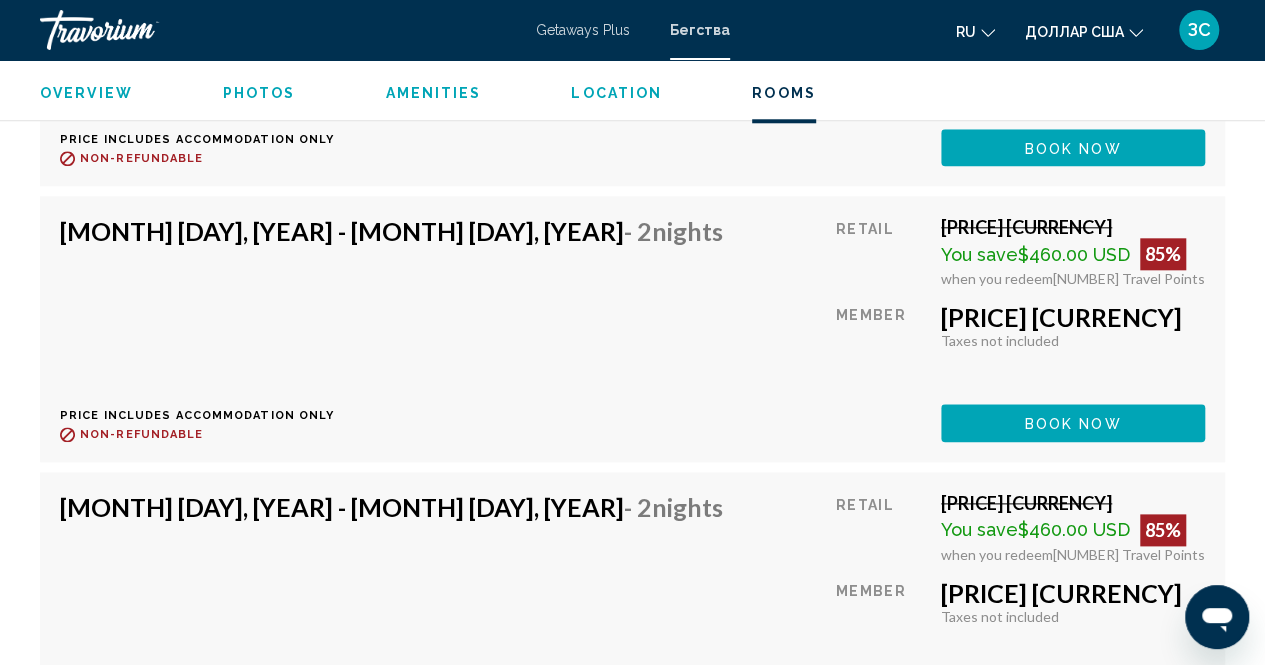 scroll, scrollTop: 4758, scrollLeft: 0, axis: vertical 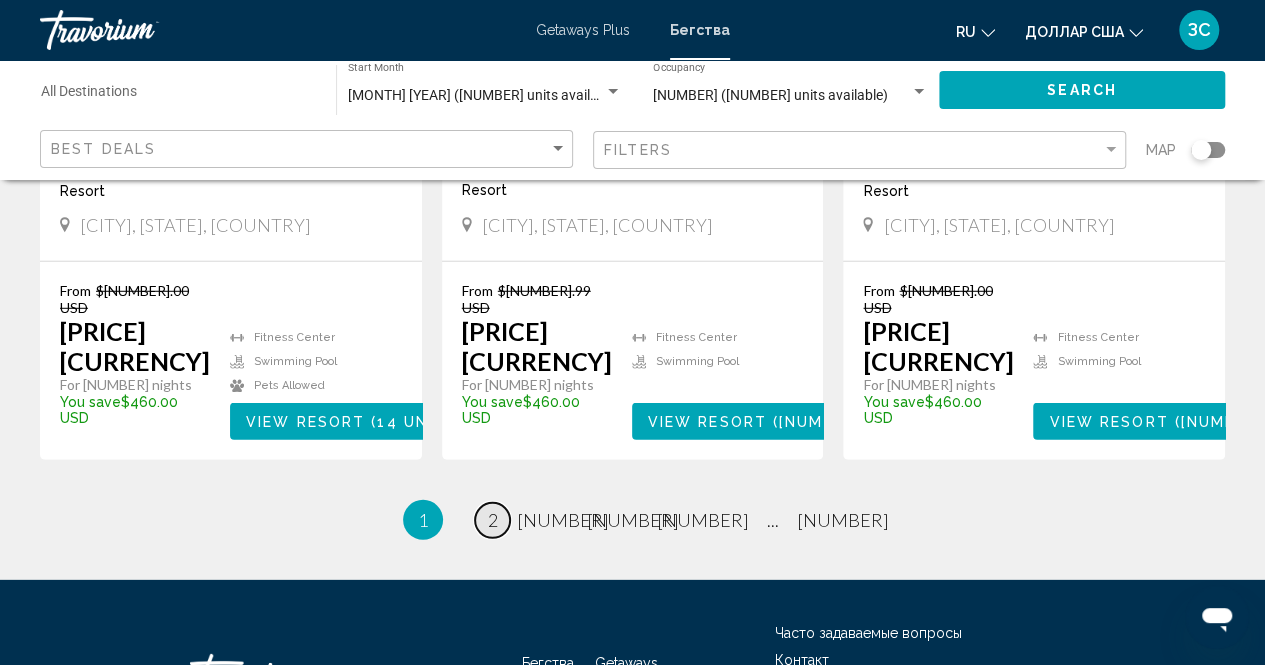 click on "2" at bounding box center [493, 520] 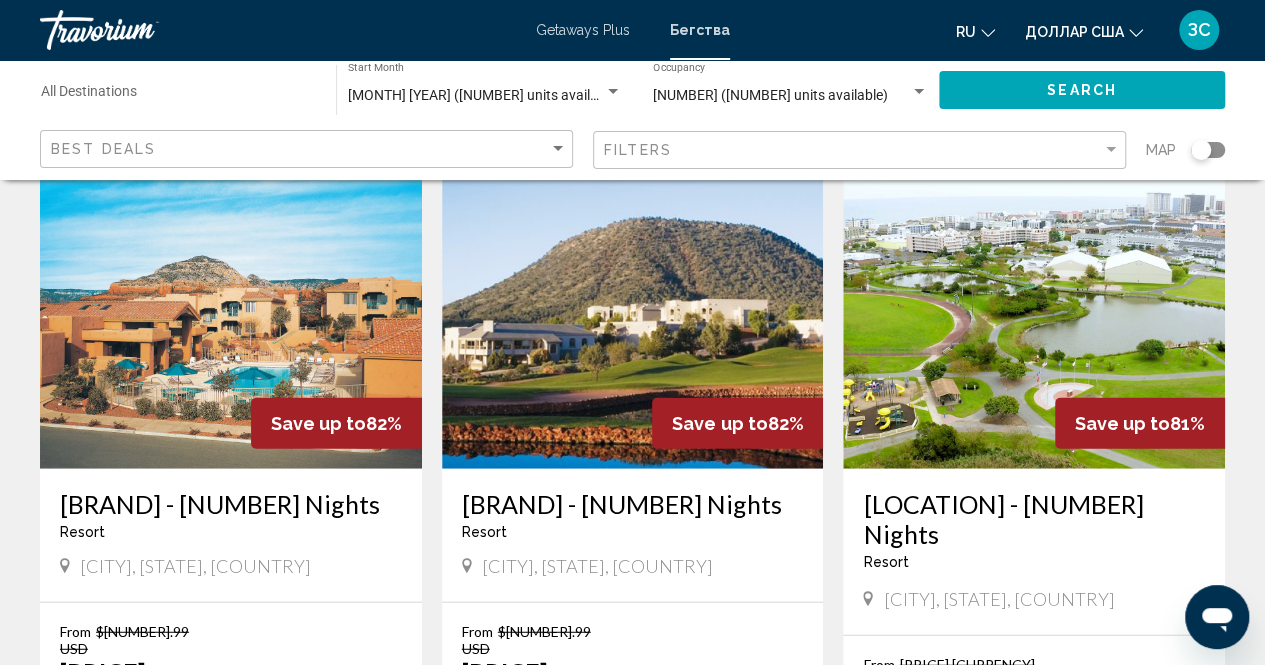 scroll, scrollTop: 2257, scrollLeft: 0, axis: vertical 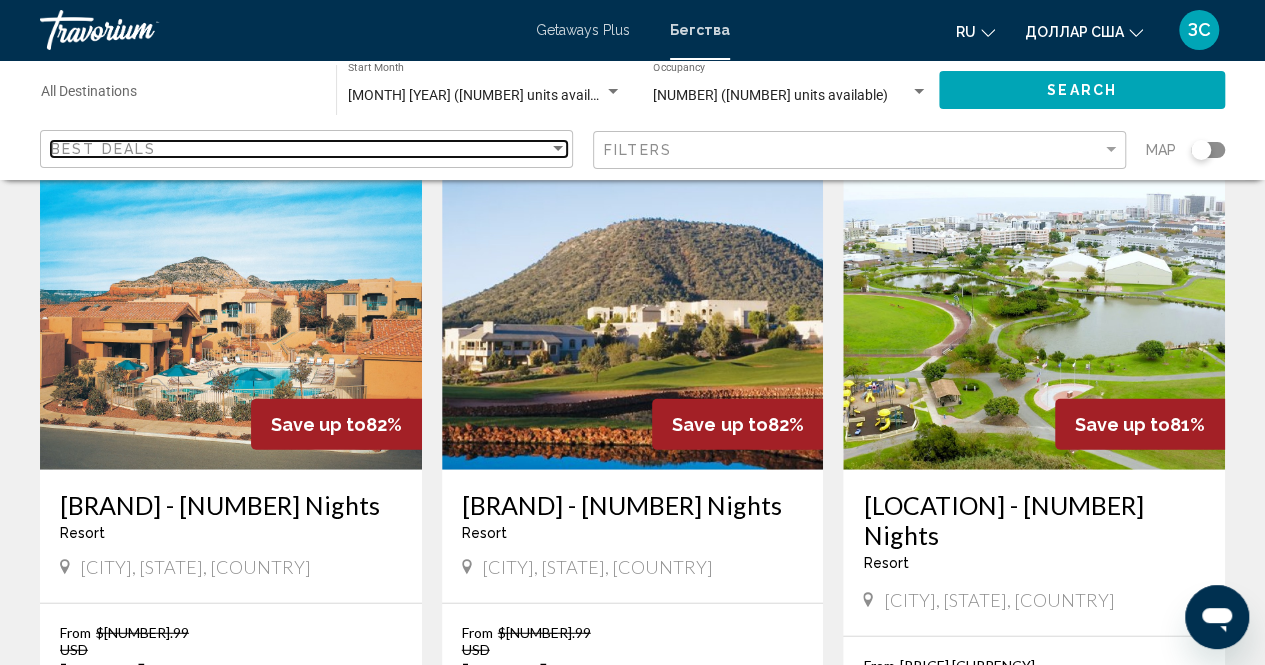 click at bounding box center [558, 148] 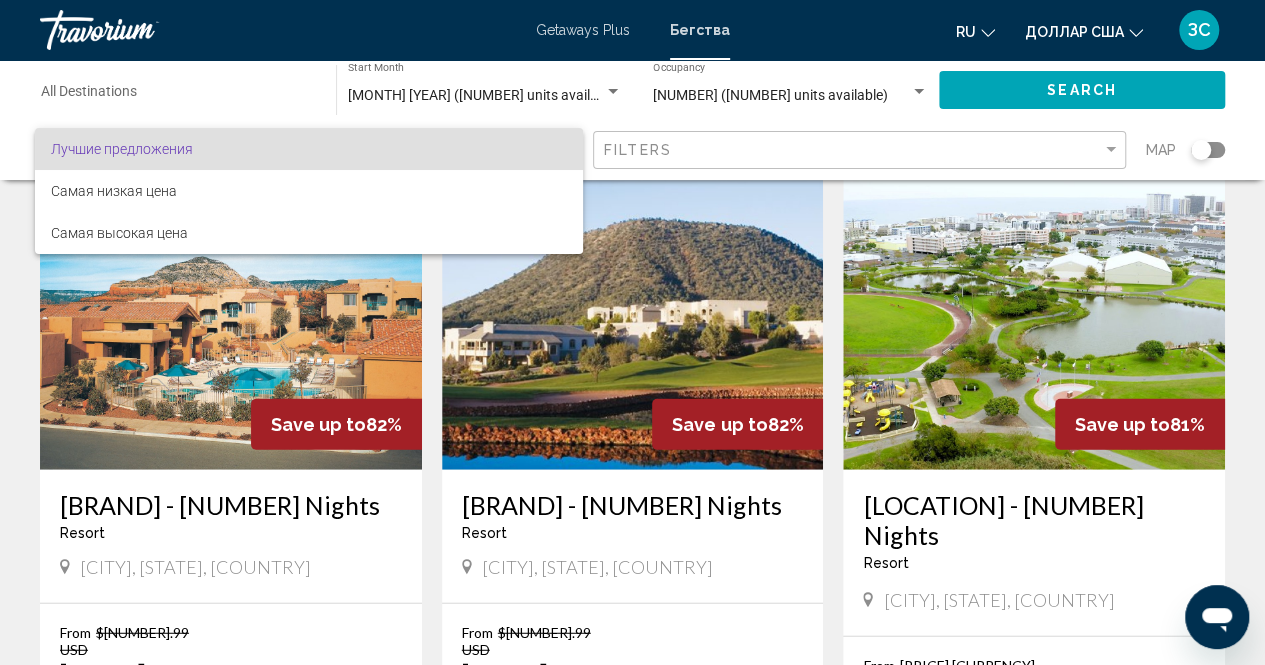 click at bounding box center [632, 332] 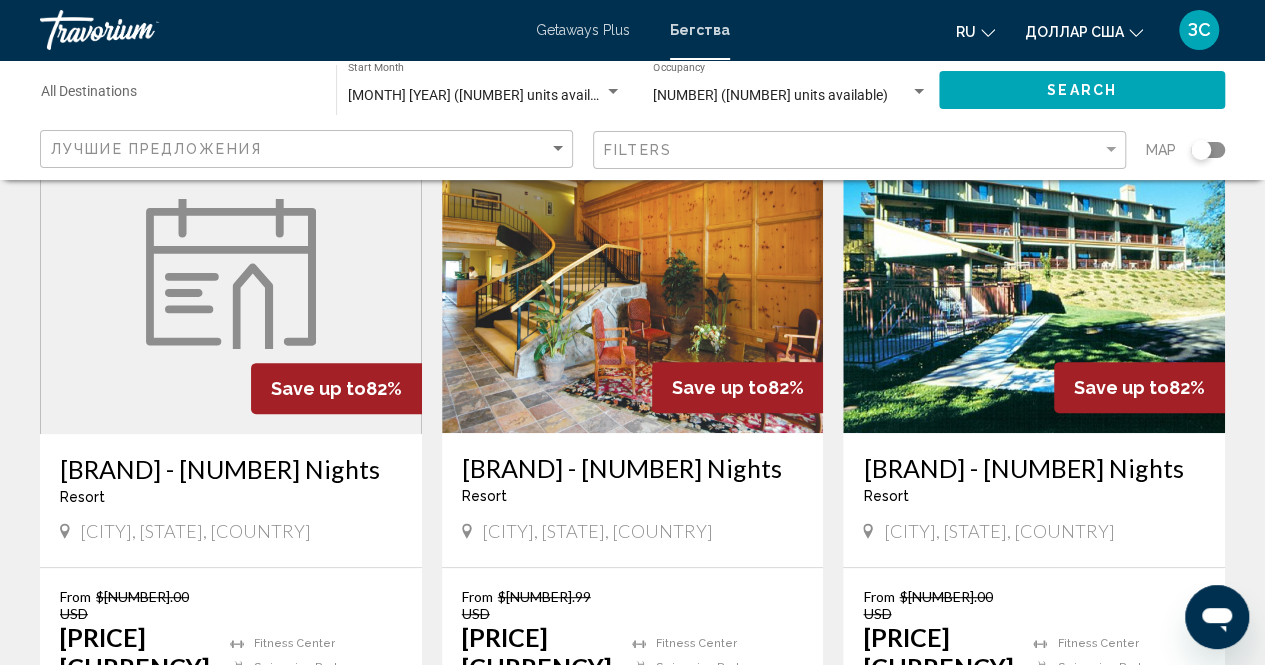 scroll, scrollTop: 0, scrollLeft: 0, axis: both 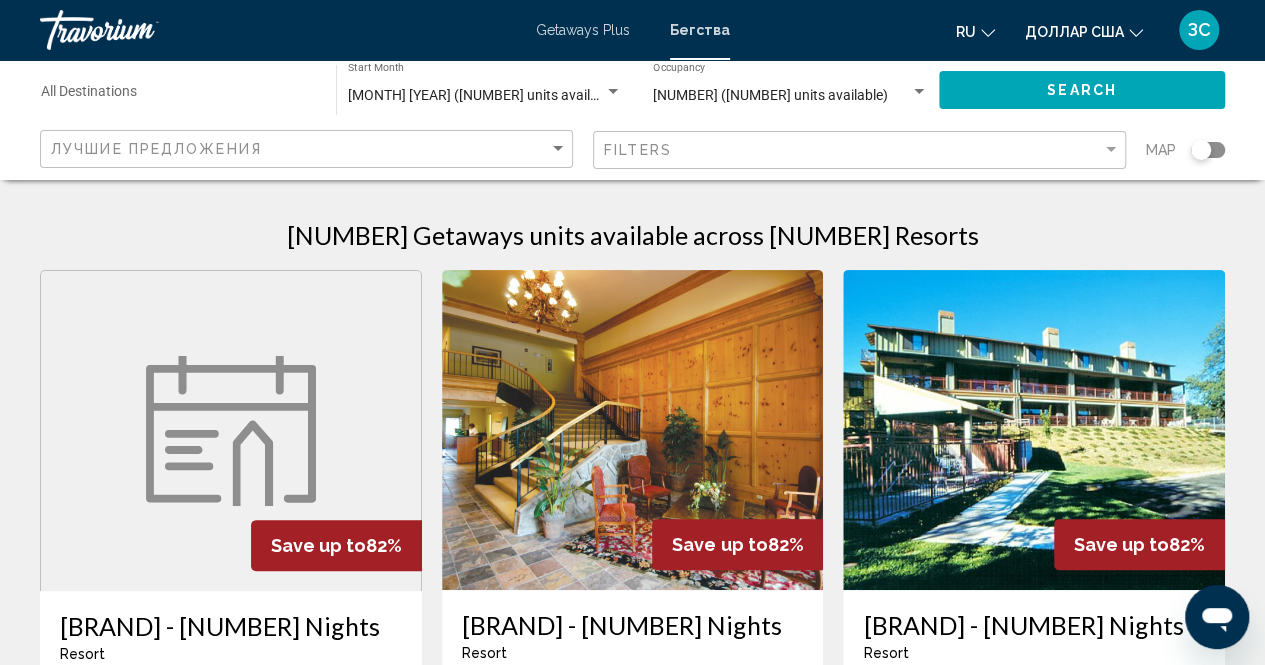 click on "Destination All Destinations" at bounding box center [178, 90] 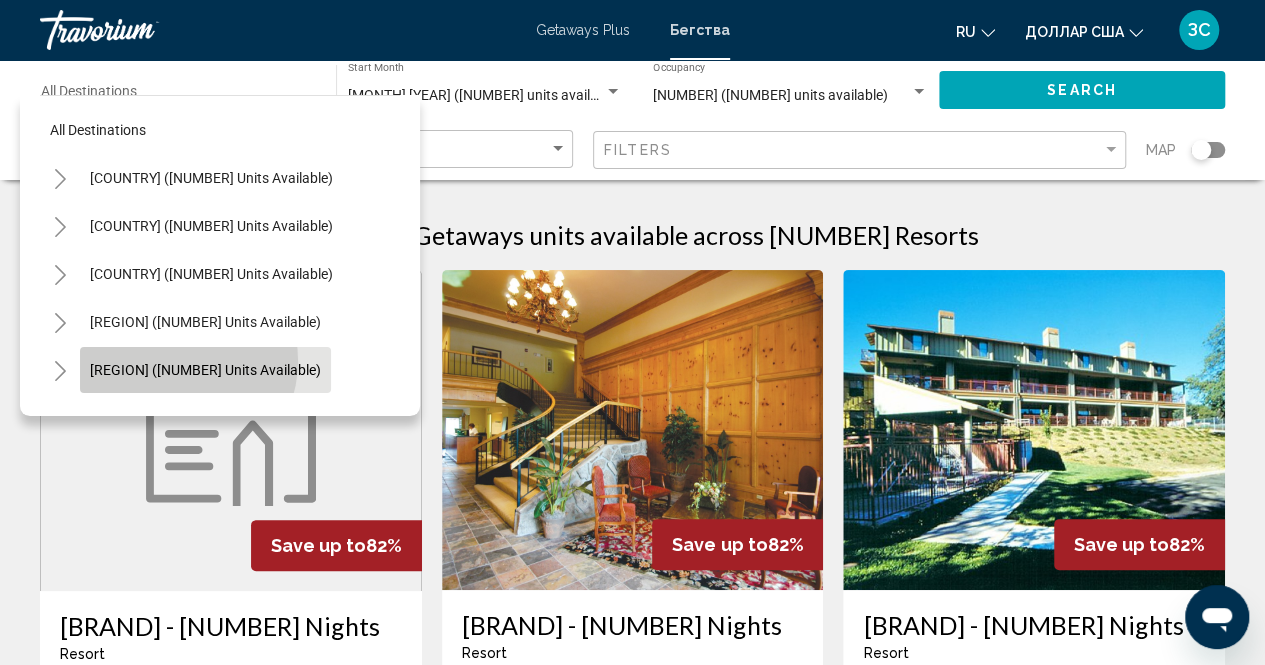 click on "[REGION] ([NUMBER] units available)" at bounding box center (205, 370) 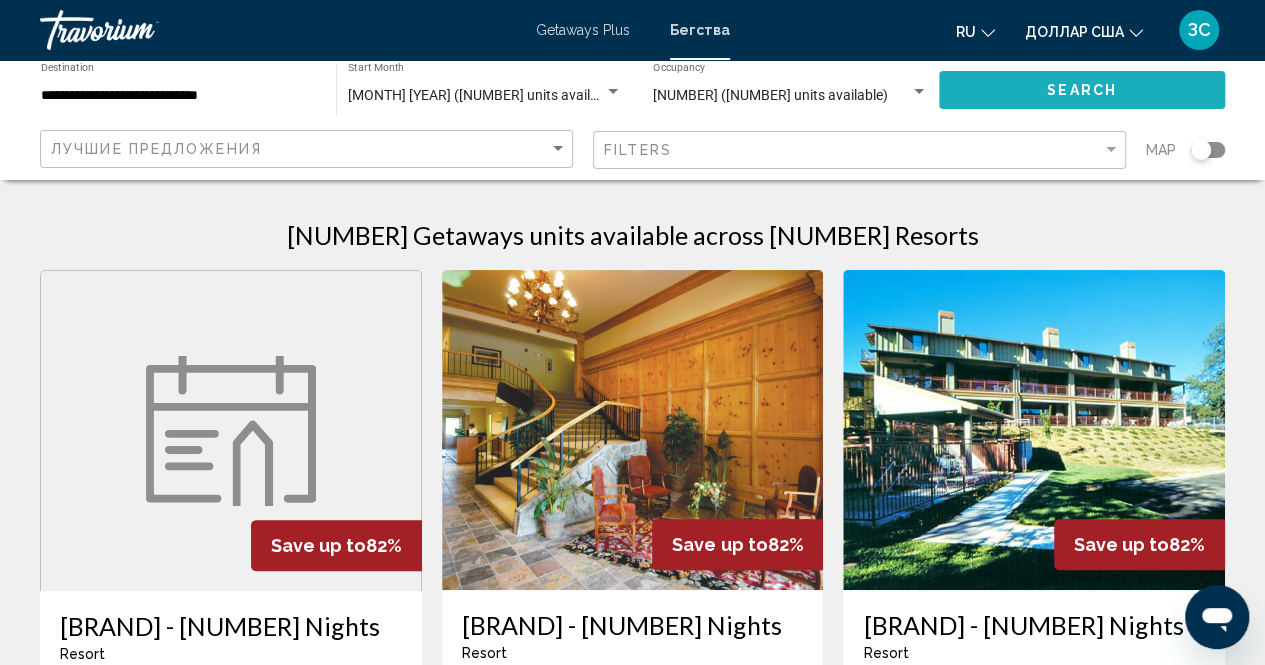 click on "Search" at bounding box center [1082, 91] 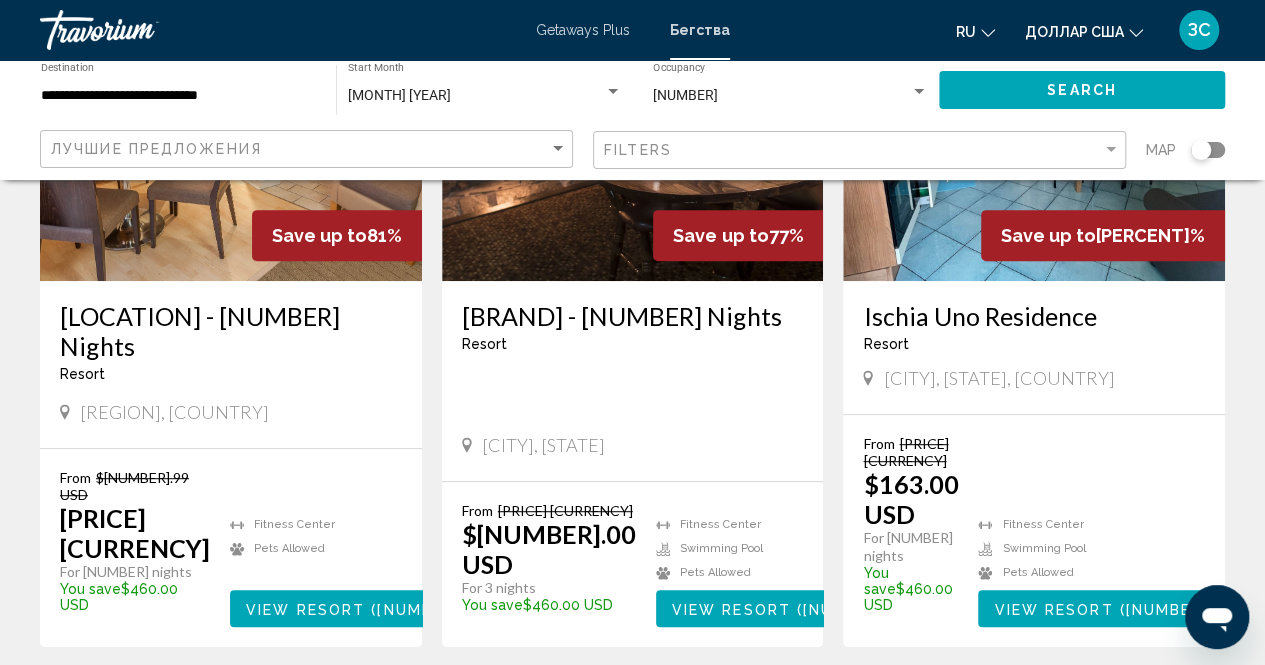 scroll, scrollTop: 308, scrollLeft: 0, axis: vertical 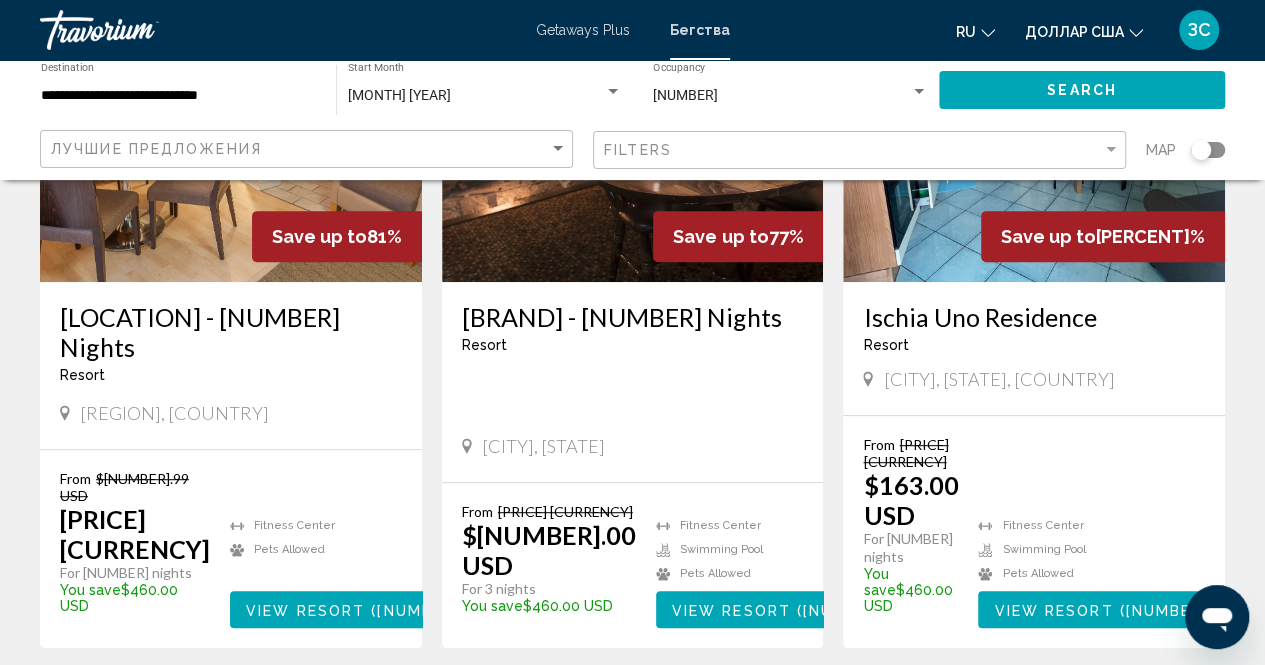 click at bounding box center [231, 122] 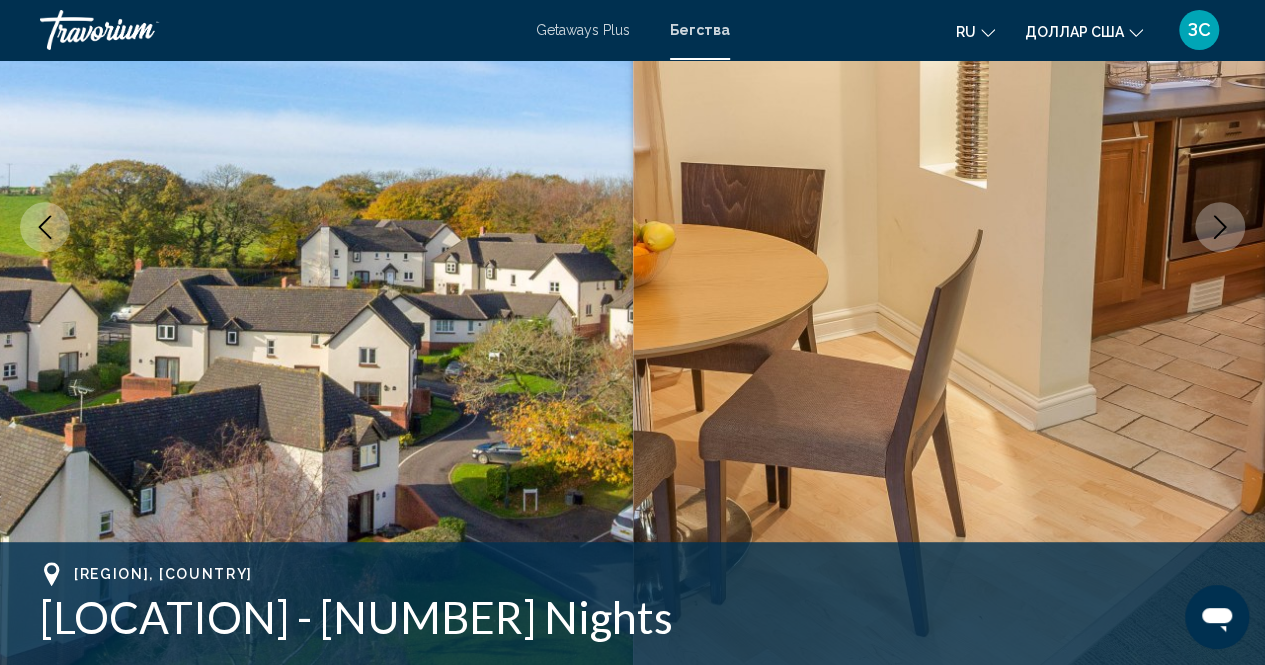 scroll, scrollTop: 202, scrollLeft: 0, axis: vertical 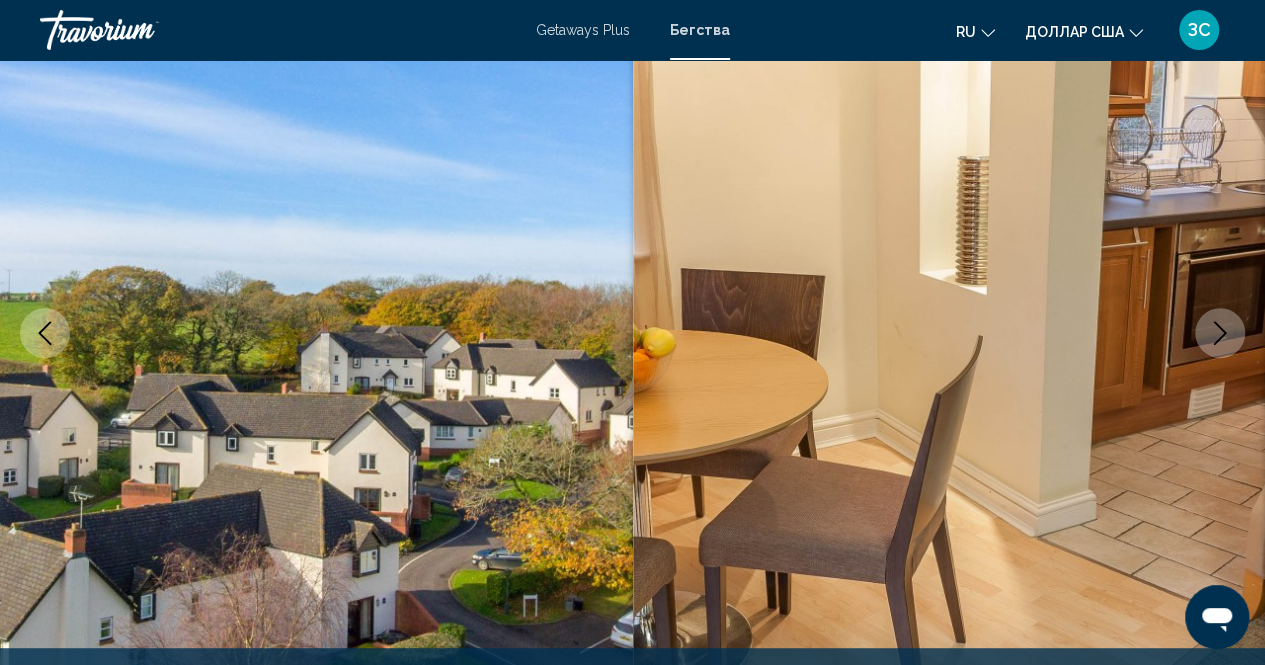 click at bounding box center (316, 333) 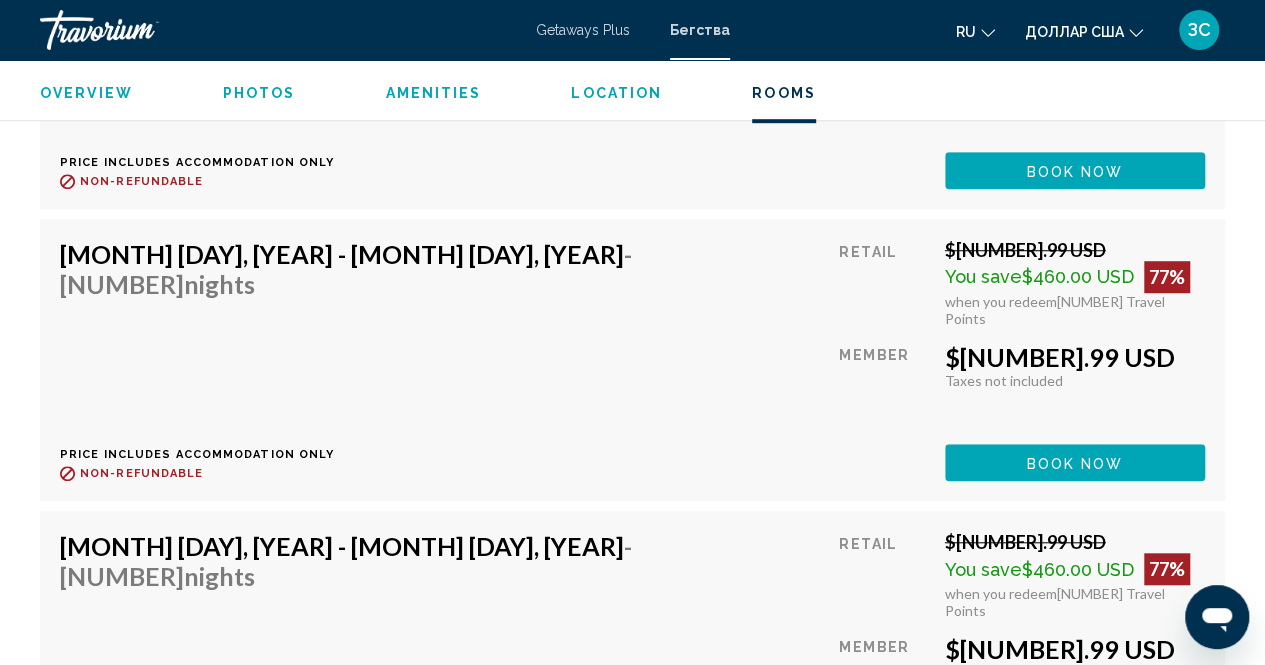 scroll, scrollTop: 4405, scrollLeft: 0, axis: vertical 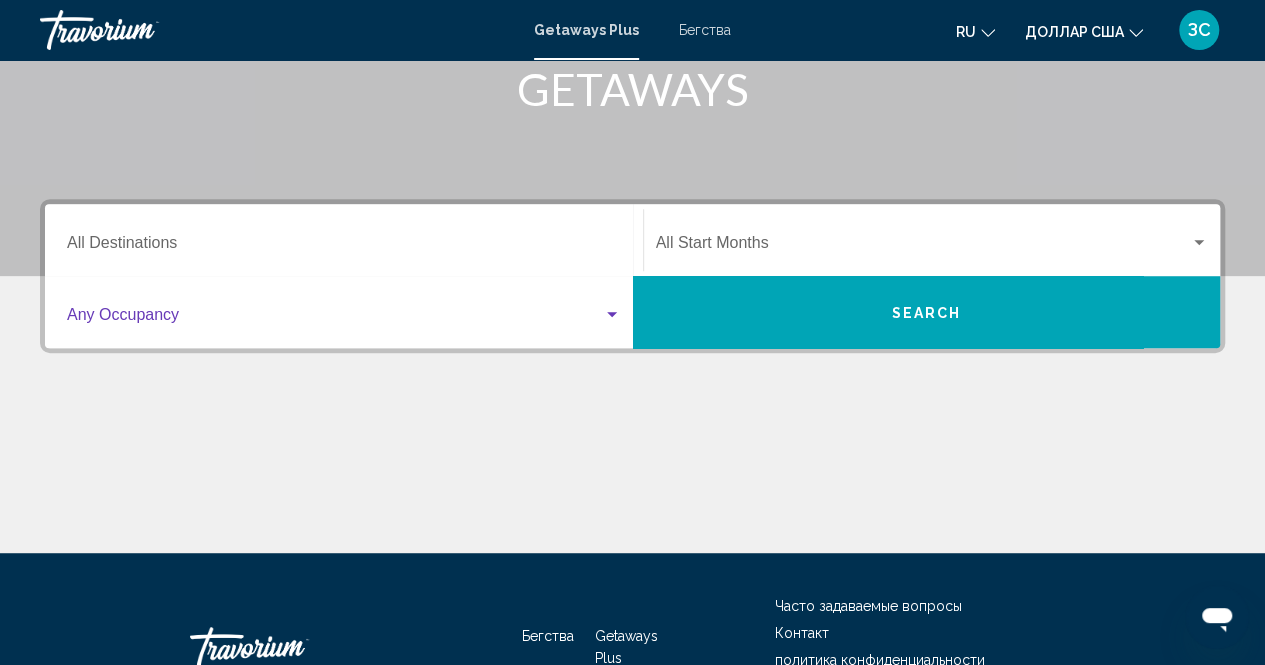 click at bounding box center (612, 314) 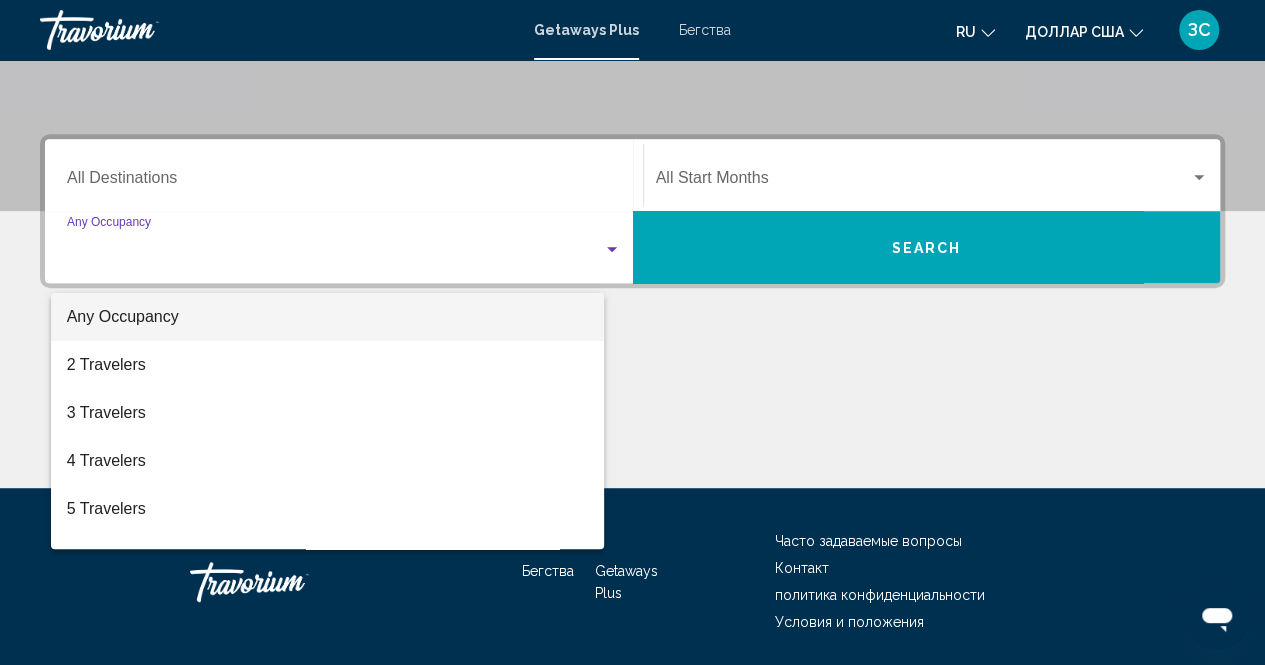 scroll, scrollTop: 456, scrollLeft: 0, axis: vertical 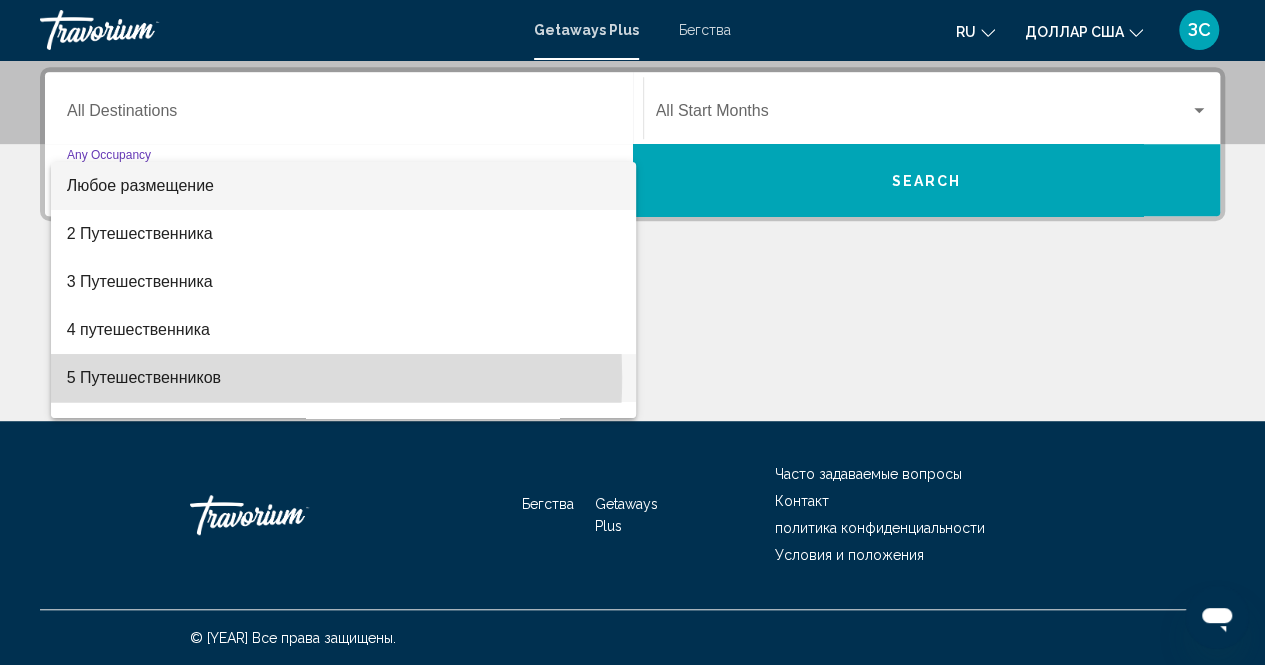 click on "[NUMBER] Путешественников" at bounding box center (144, 377) 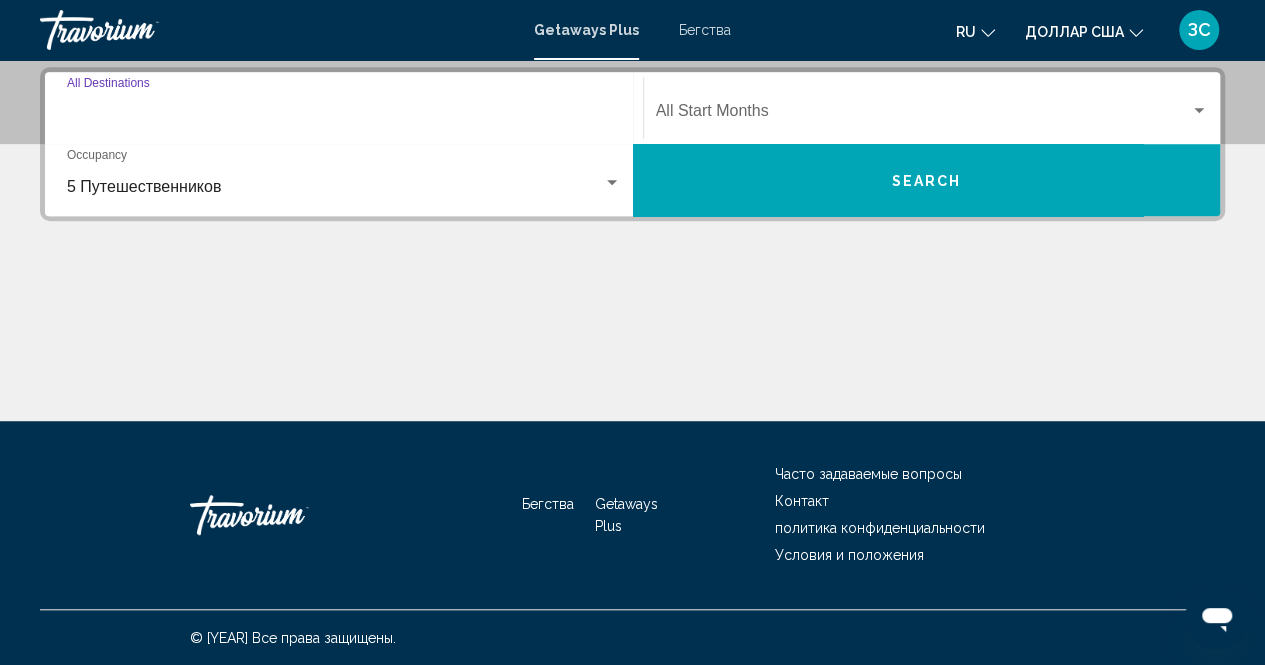 click on "Destination All Destinations" at bounding box center [344, 115] 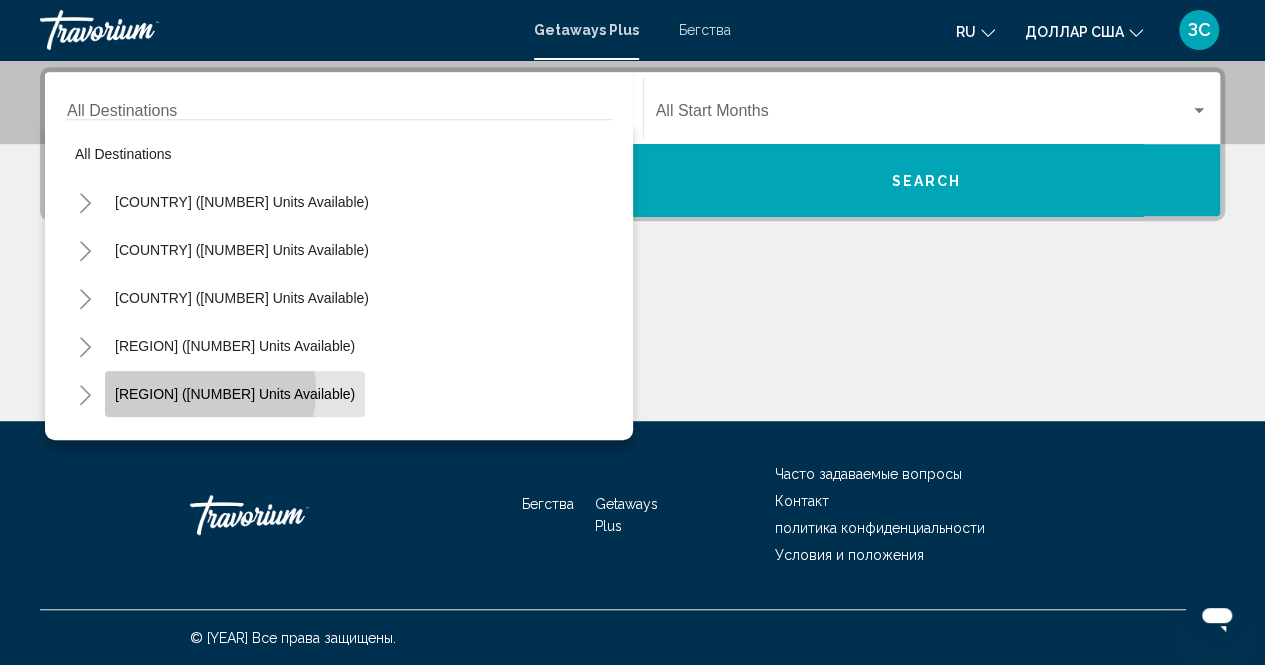 click on "Europe (3,950 units available)" at bounding box center (235, 394) 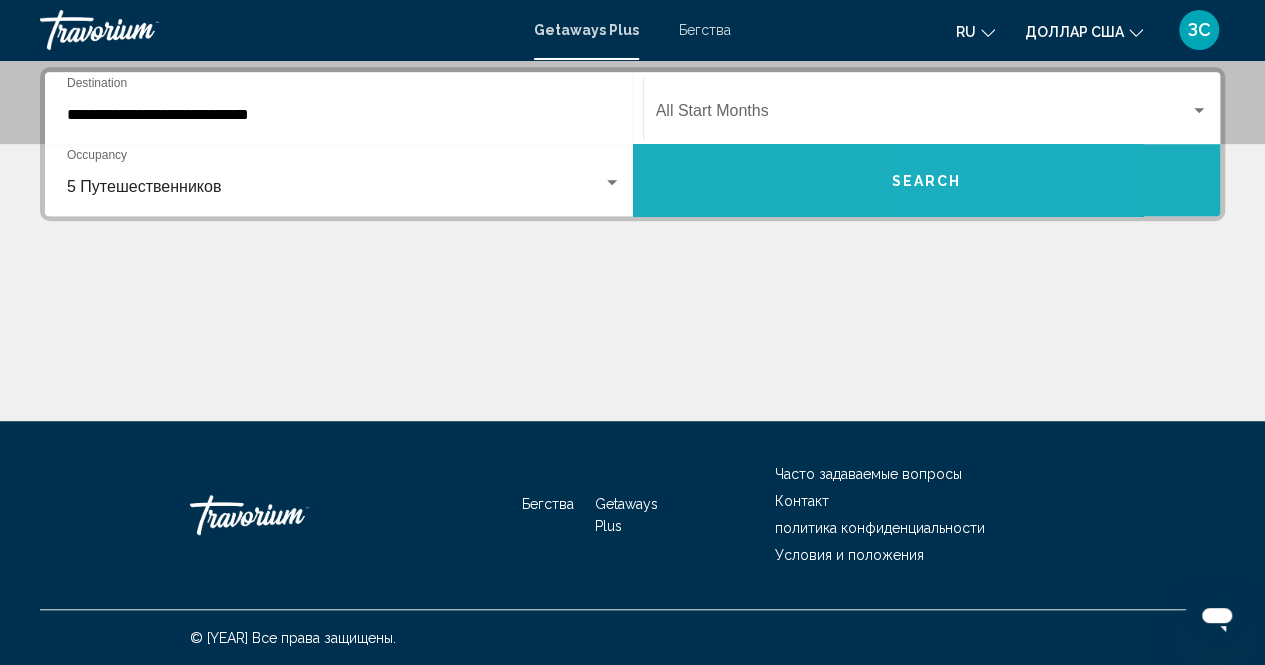 click on "Search" at bounding box center [926, 181] 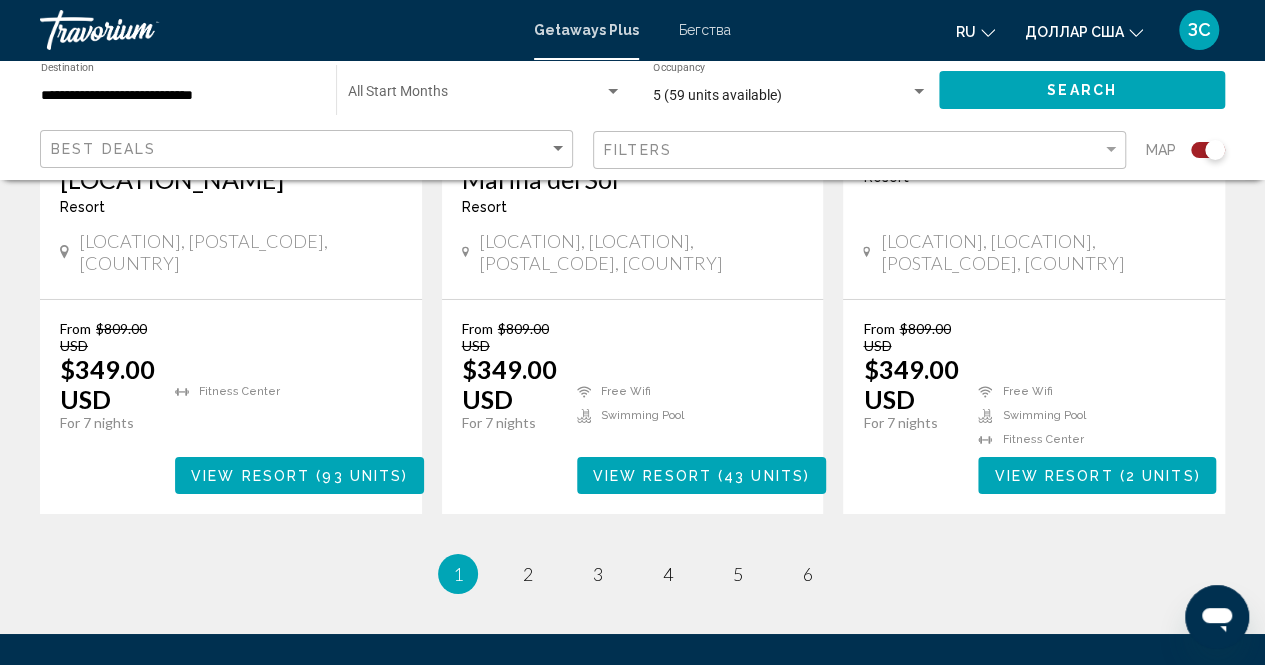 scroll, scrollTop: 3342, scrollLeft: 0, axis: vertical 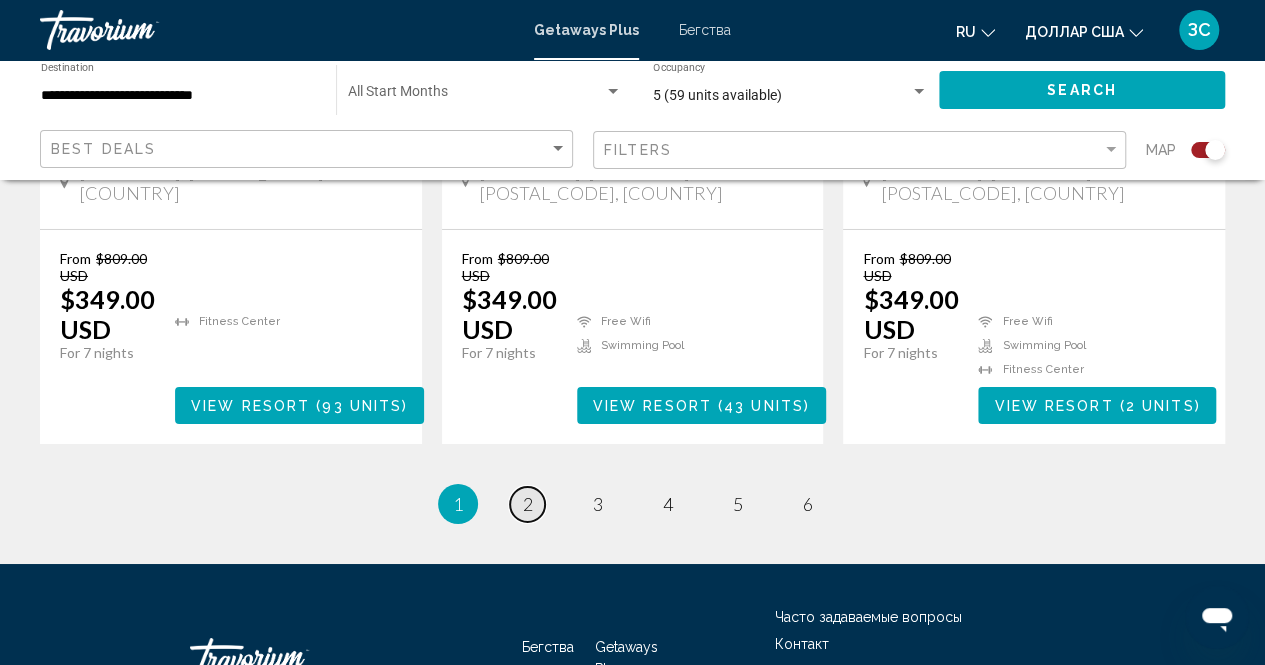 click on "2" at bounding box center [528, 504] 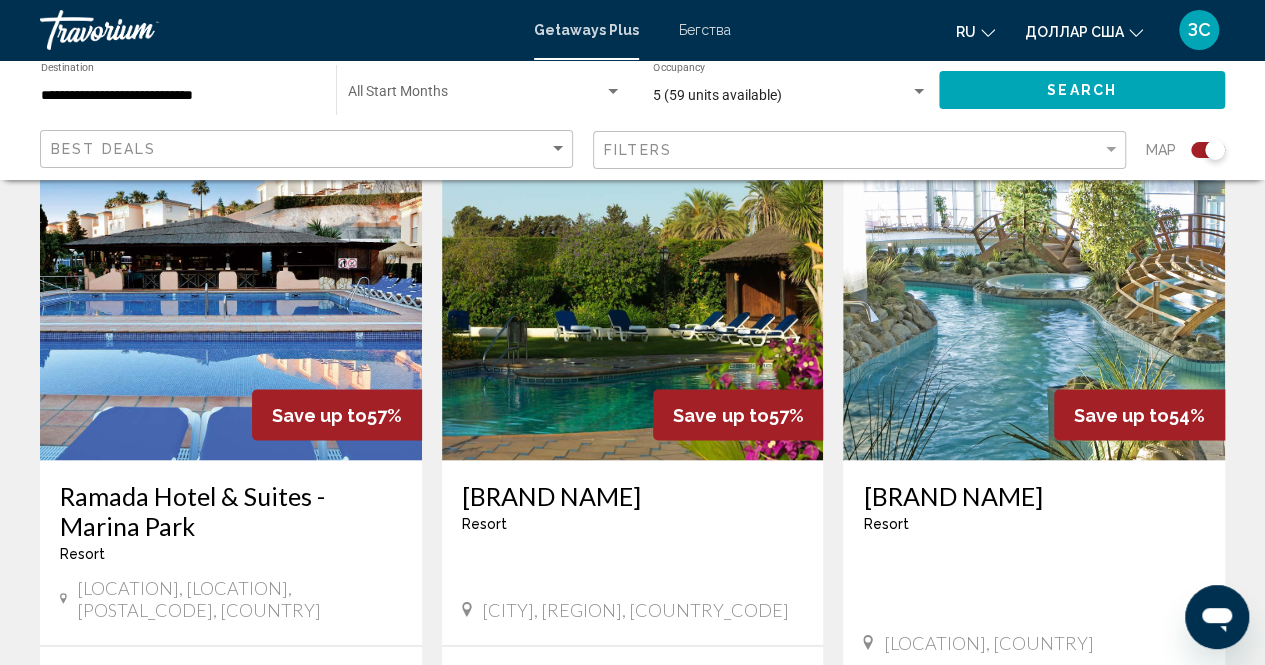 scroll, scrollTop: 1509, scrollLeft: 0, axis: vertical 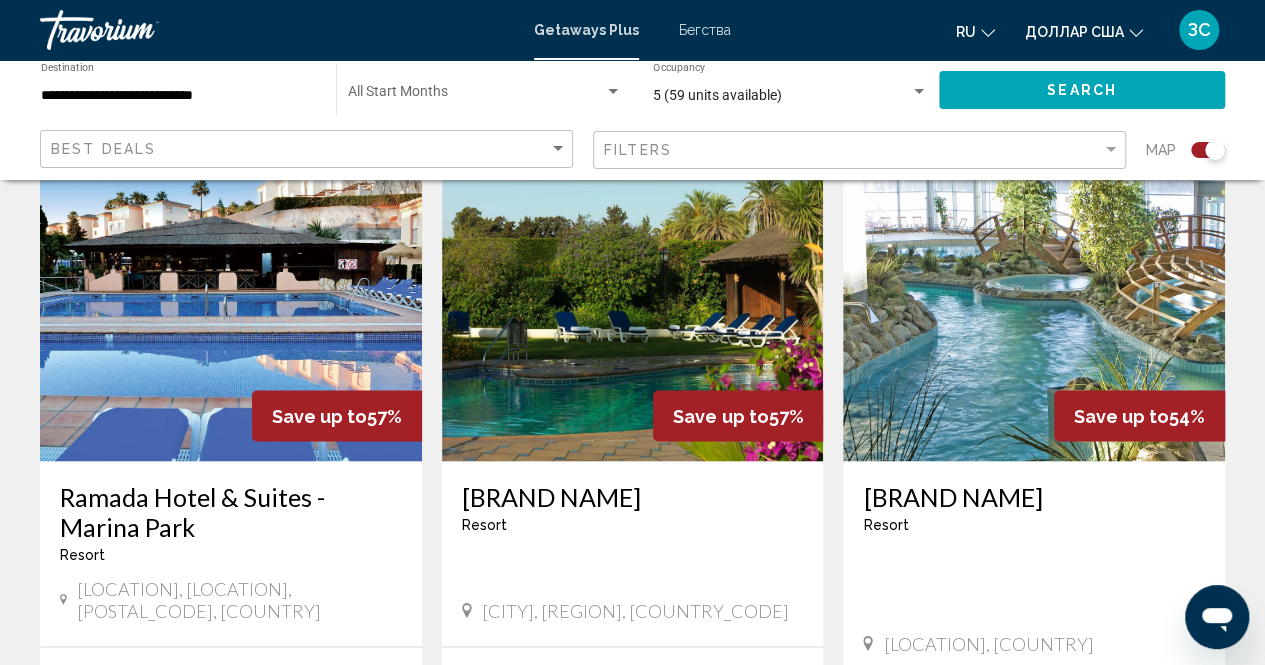 click at bounding box center [231, 301] 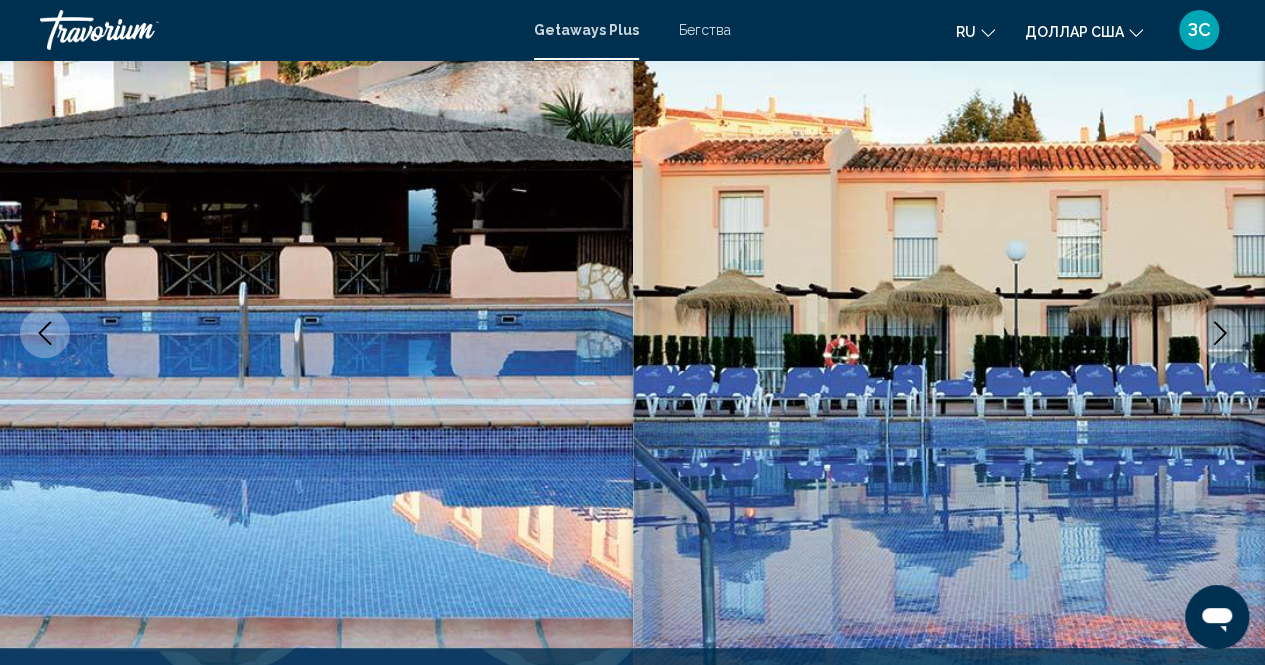 scroll, scrollTop: 2807, scrollLeft: 0, axis: vertical 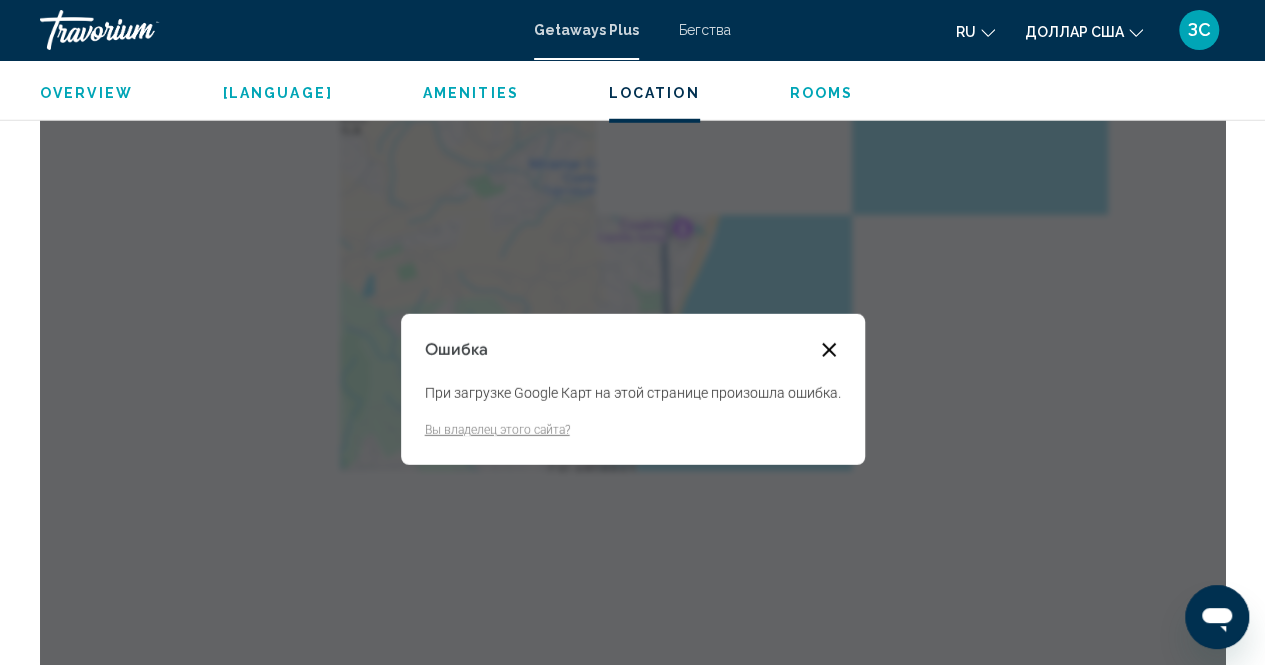 click at bounding box center (829, 350) 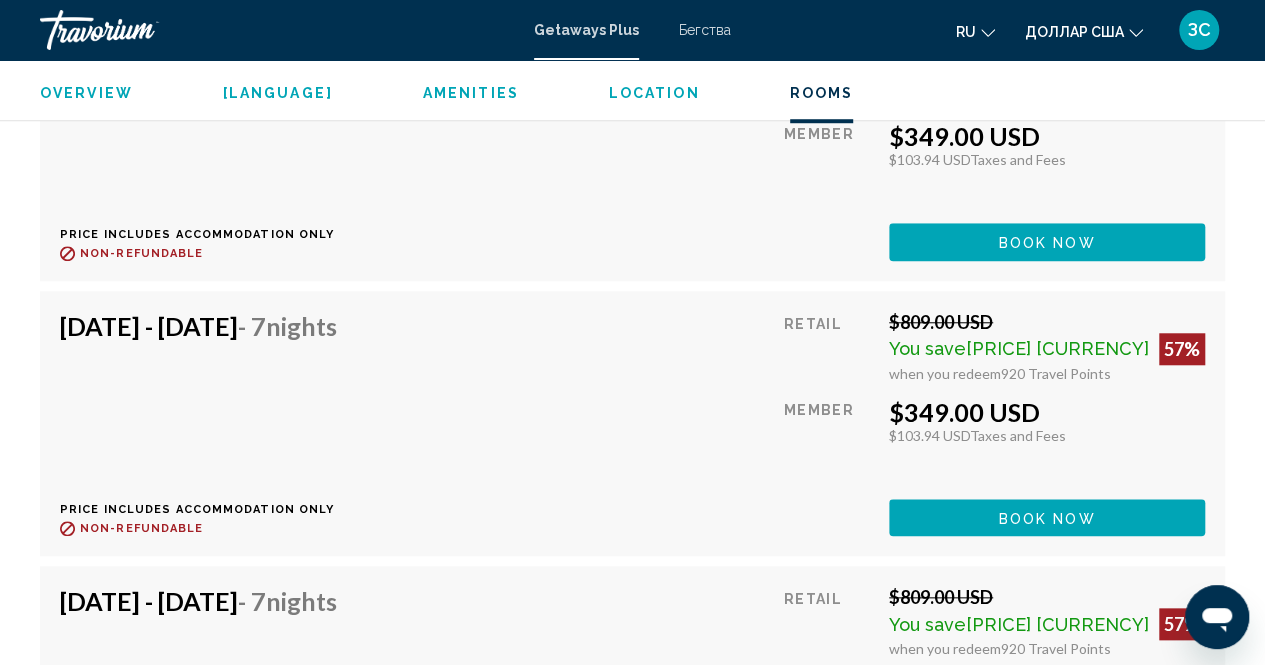 scroll, scrollTop: 4528, scrollLeft: 0, axis: vertical 